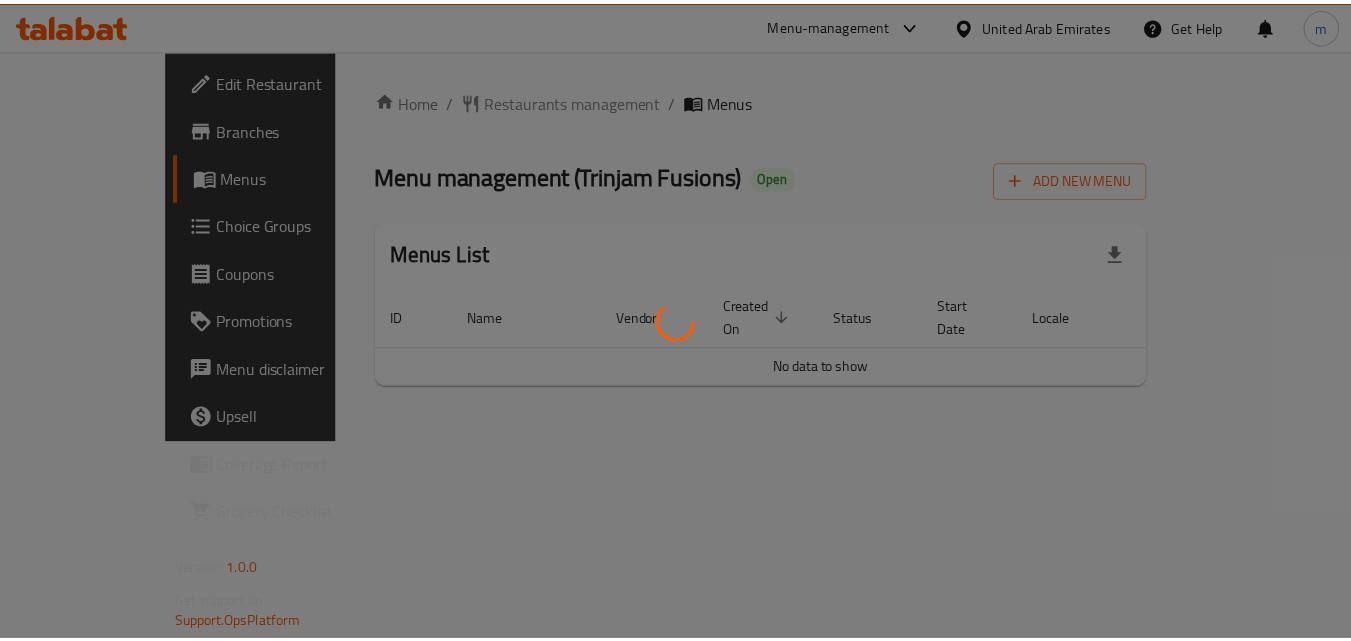 scroll, scrollTop: 0, scrollLeft: 0, axis: both 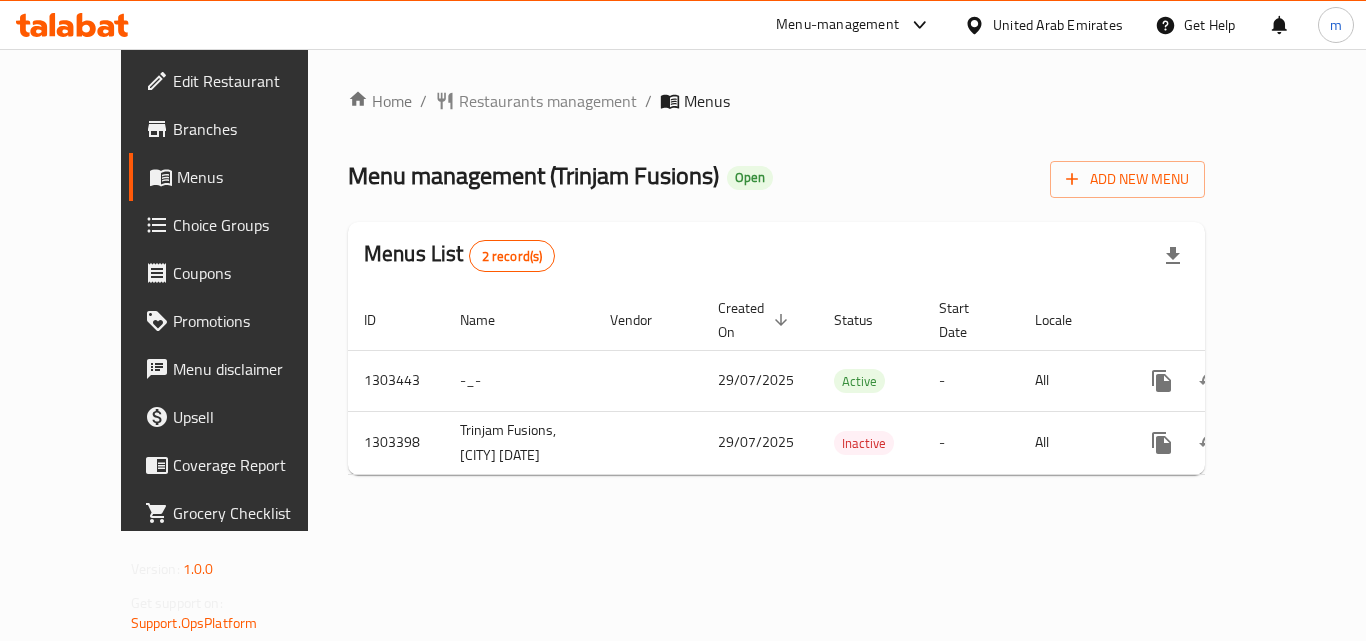 click on "United Arab Emirates" at bounding box center (1058, 25) 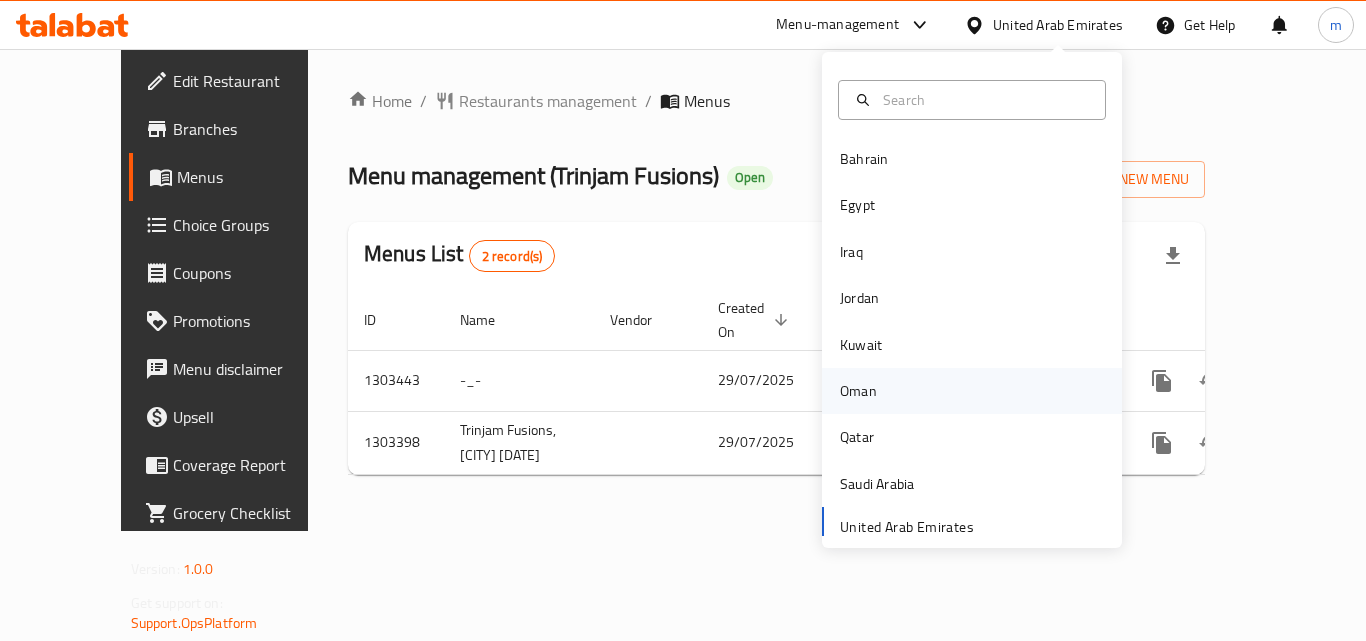 click on "Oman" at bounding box center [858, 391] 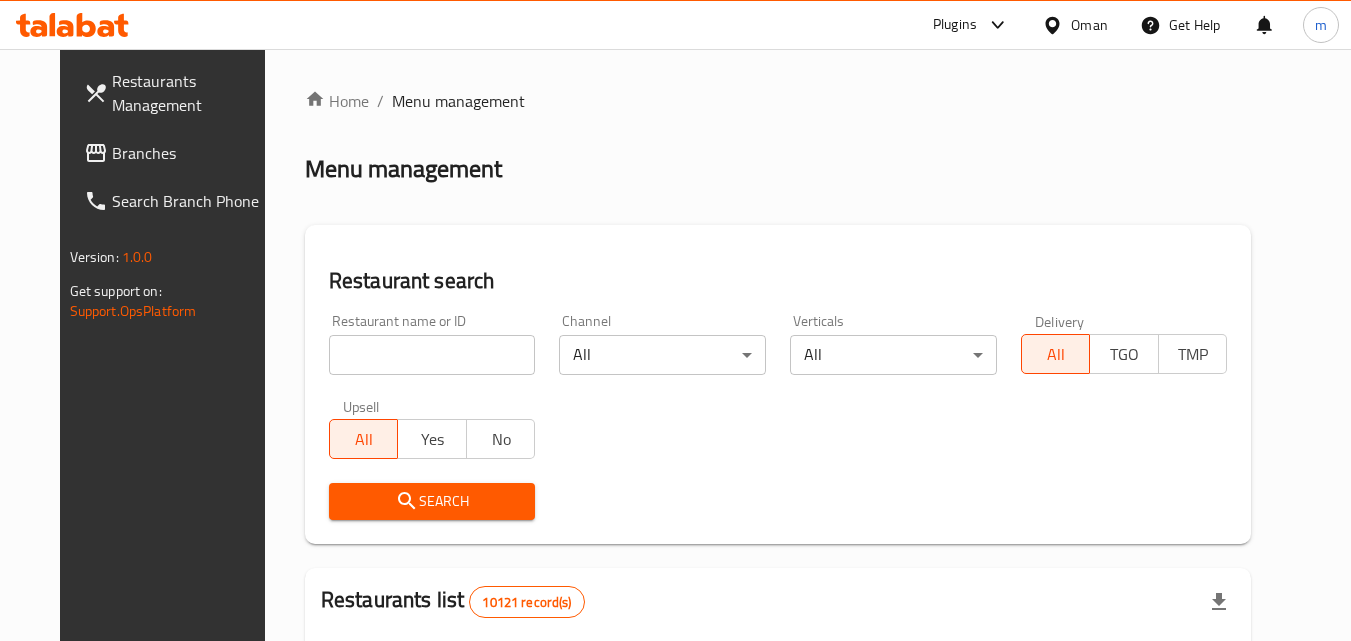 click on "Branches" at bounding box center (177, 153) 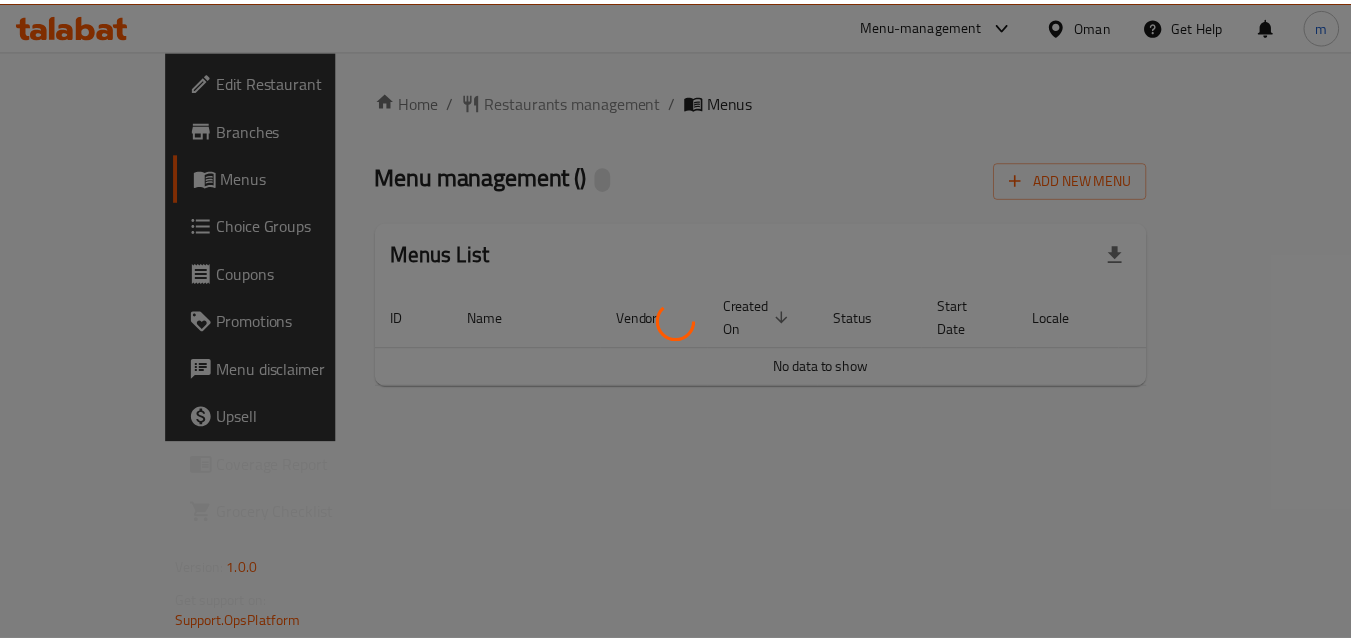 scroll, scrollTop: 0, scrollLeft: 0, axis: both 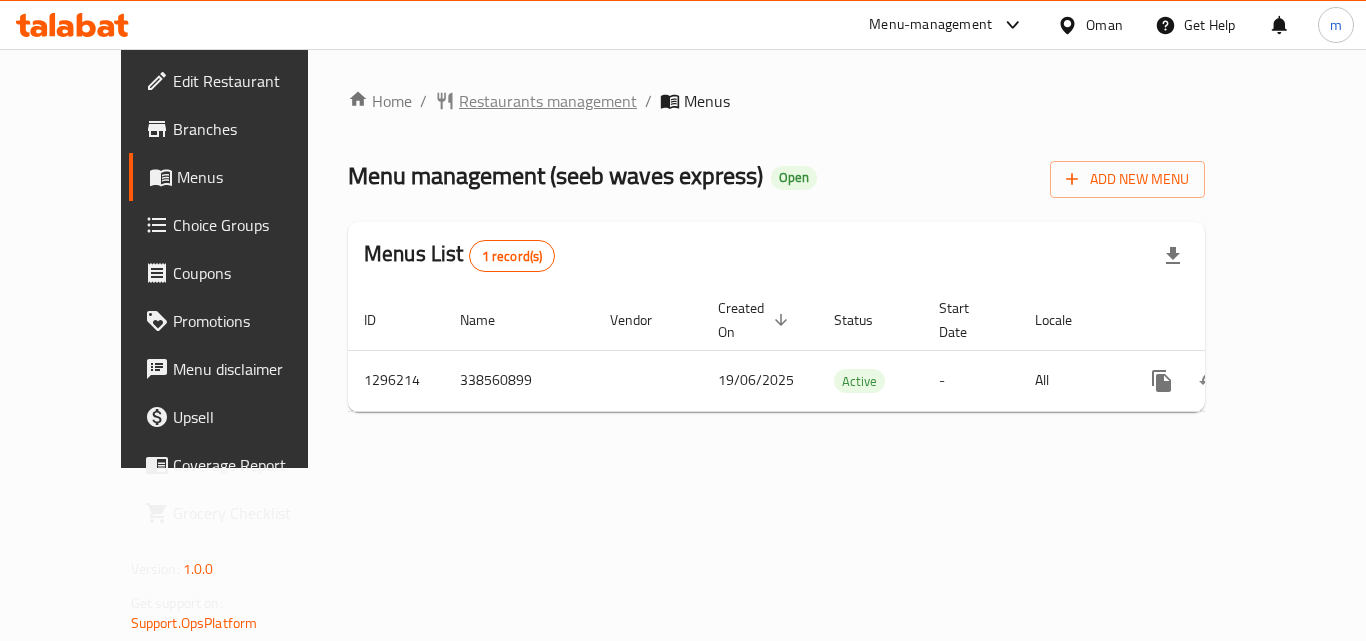 click on "Restaurants management" at bounding box center (548, 101) 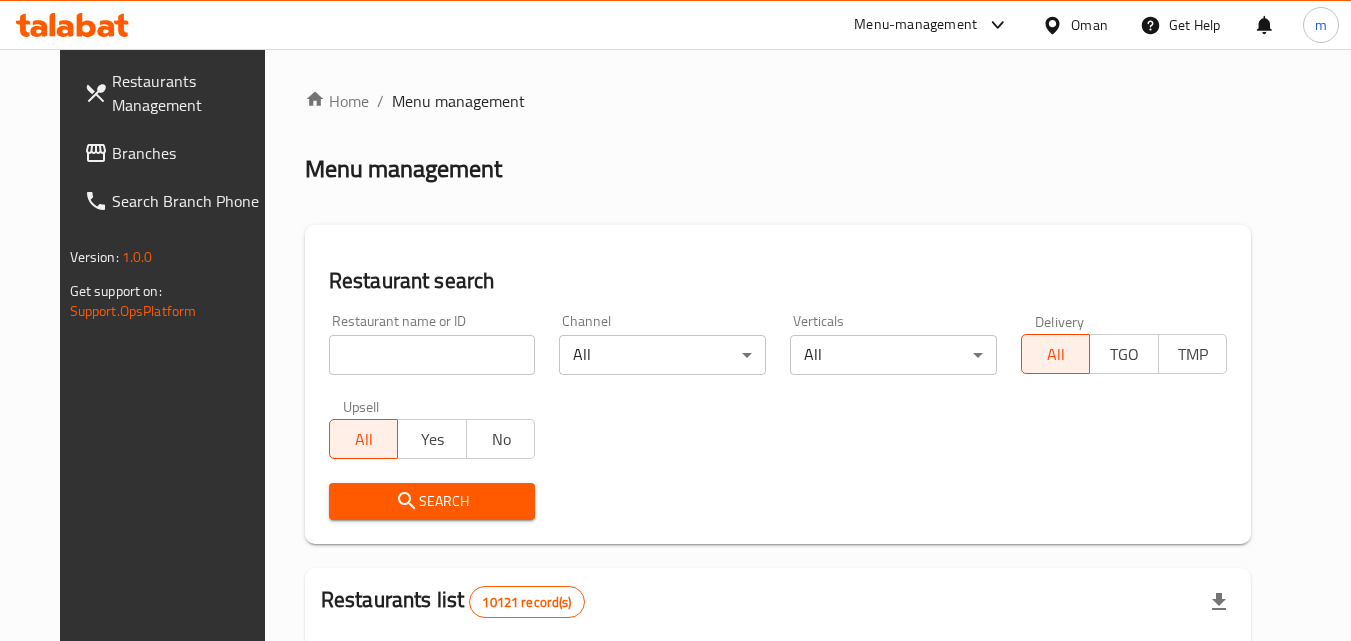 click at bounding box center [1056, 25] 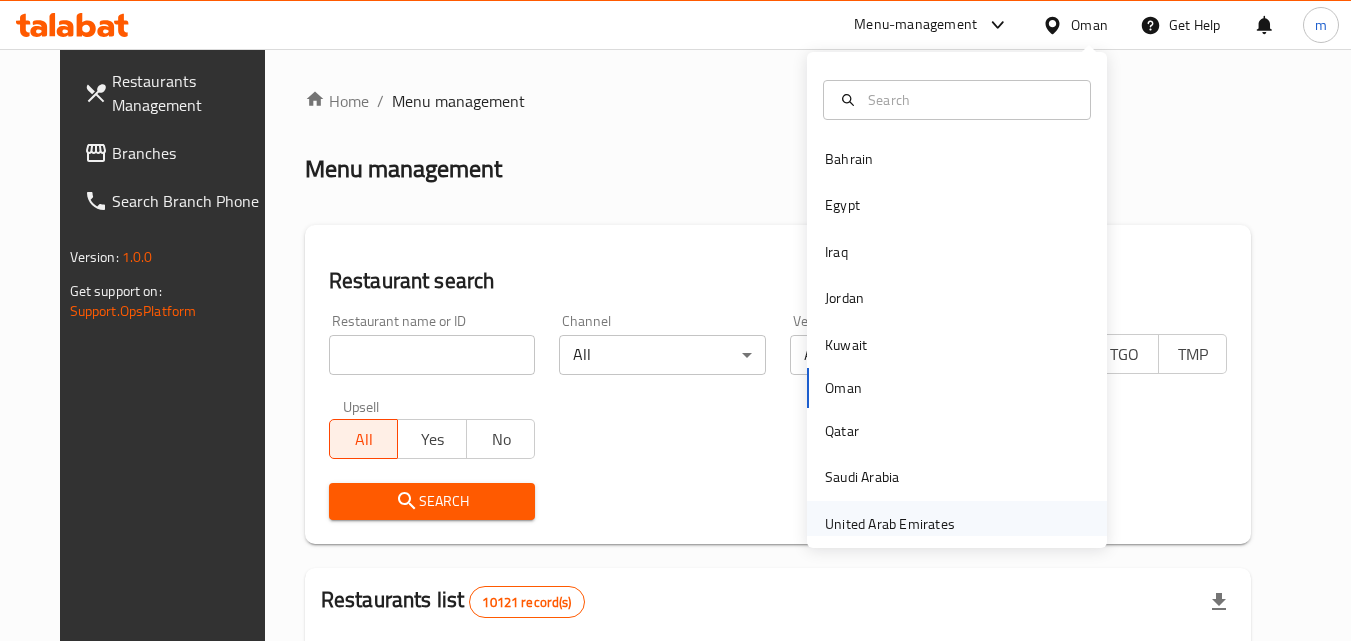 click on "United Arab Emirates" at bounding box center [890, 524] 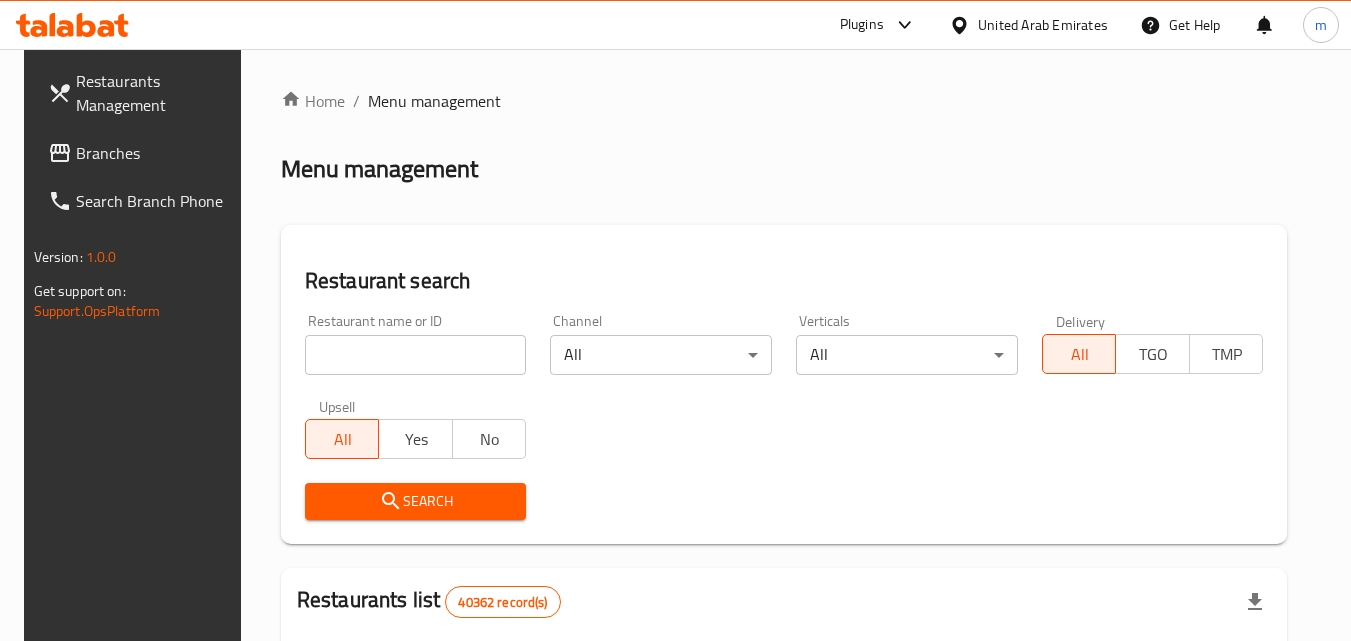 click on "Branches" at bounding box center [155, 153] 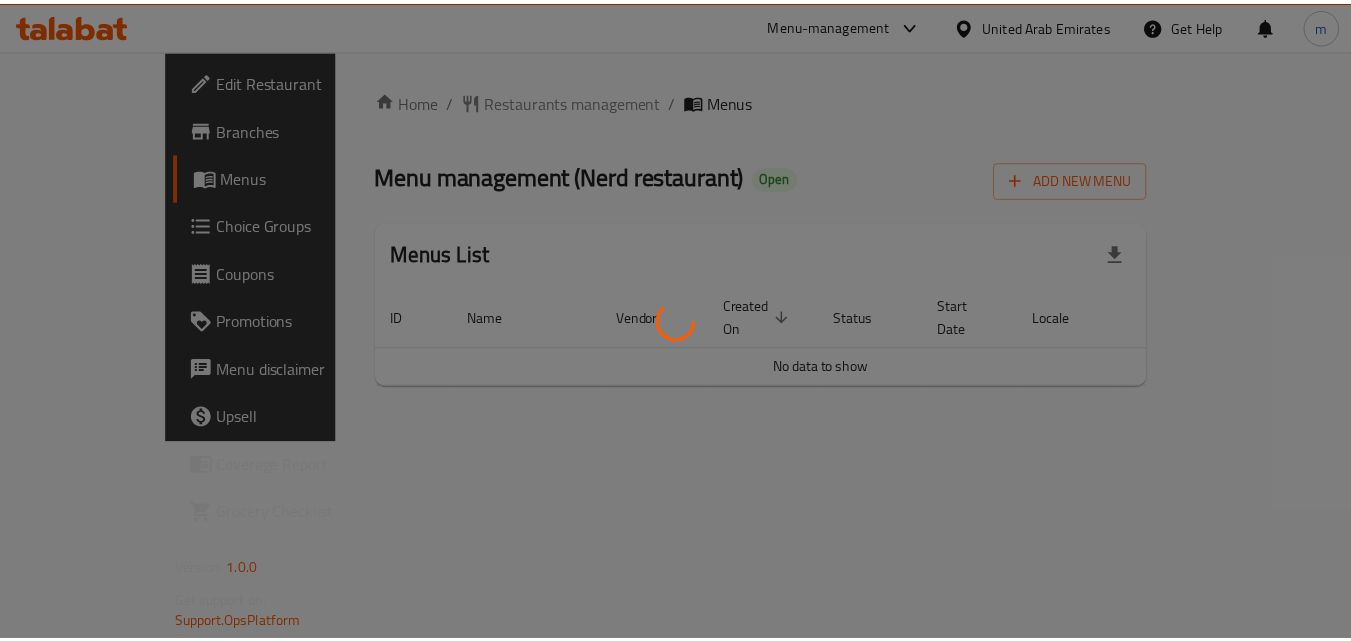 scroll, scrollTop: 0, scrollLeft: 0, axis: both 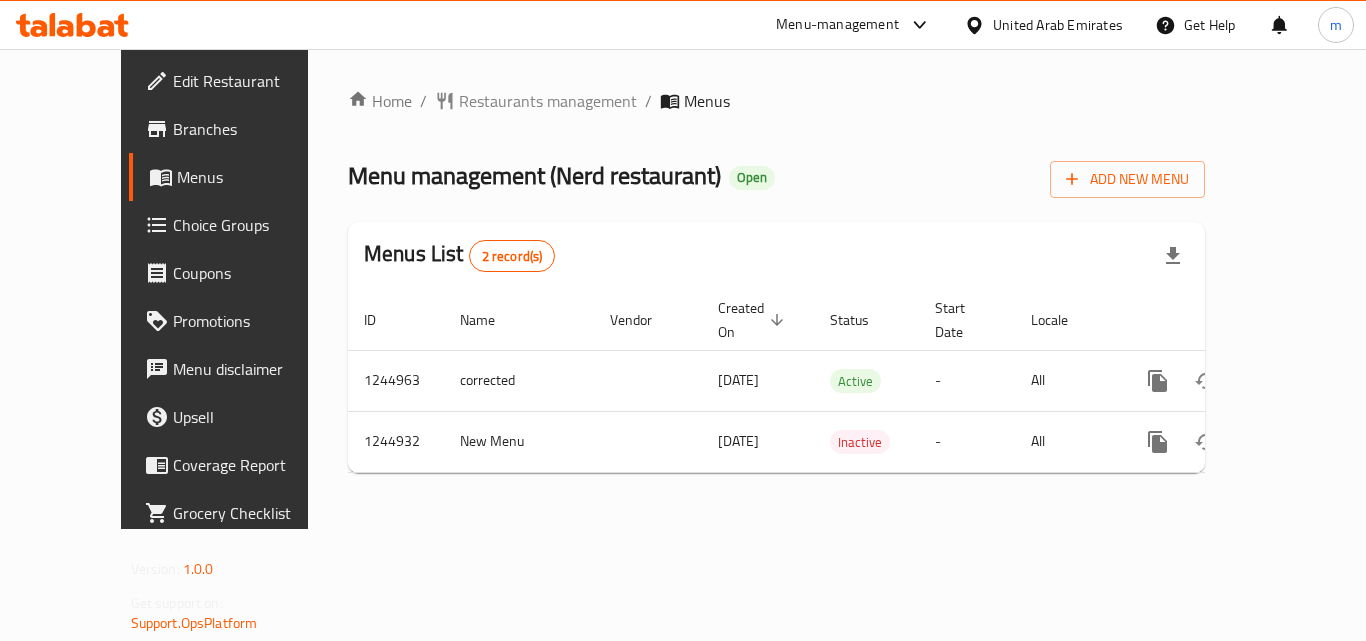 click on "United Arab Emirates" at bounding box center [1058, 25] 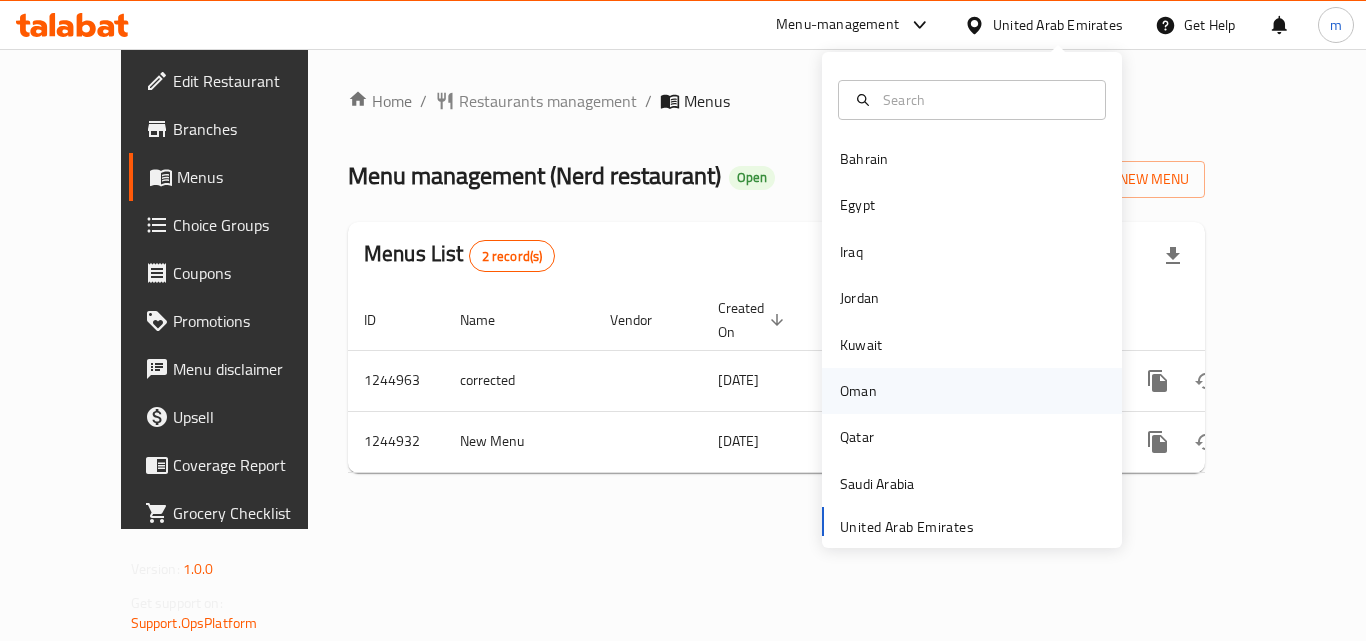 click on "Oman" at bounding box center [858, 391] 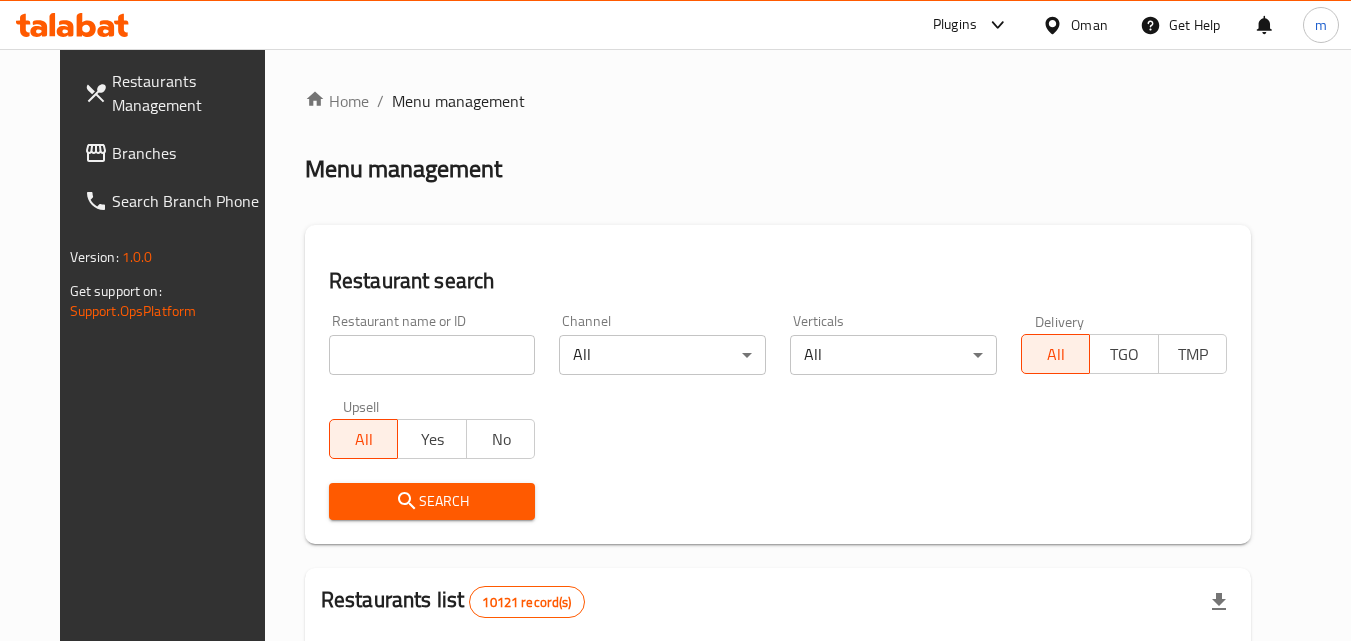 click on "Branches" at bounding box center (191, 153) 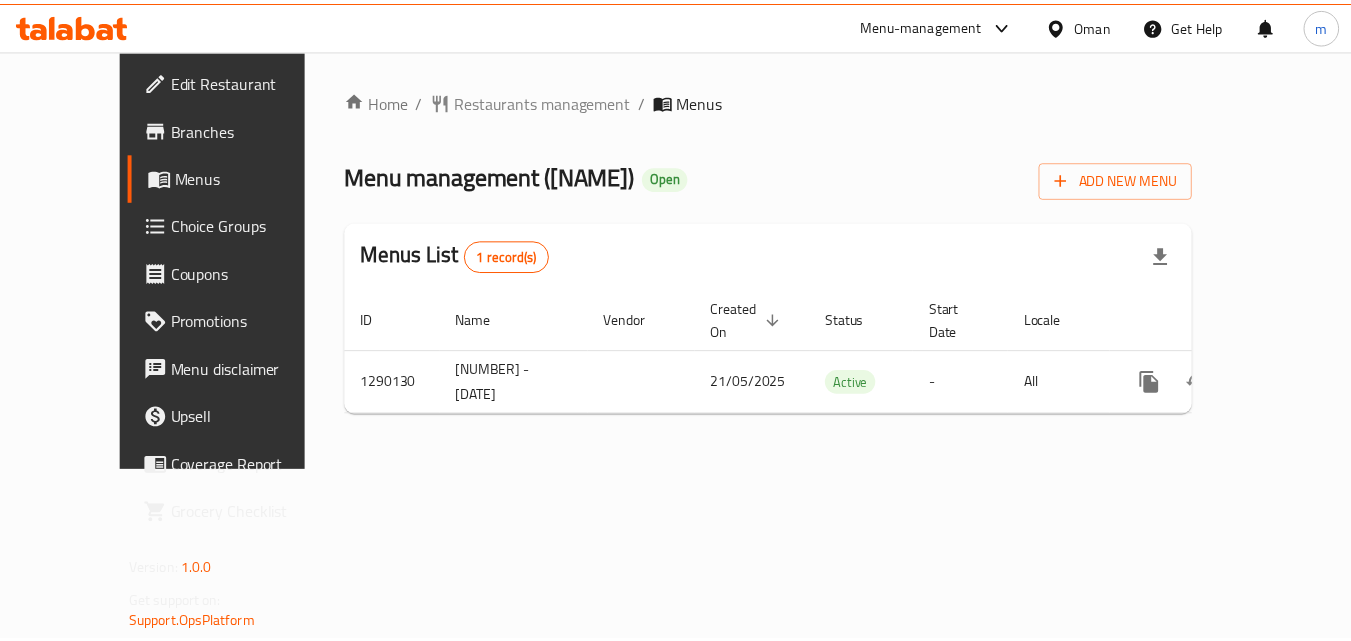 scroll, scrollTop: 0, scrollLeft: 0, axis: both 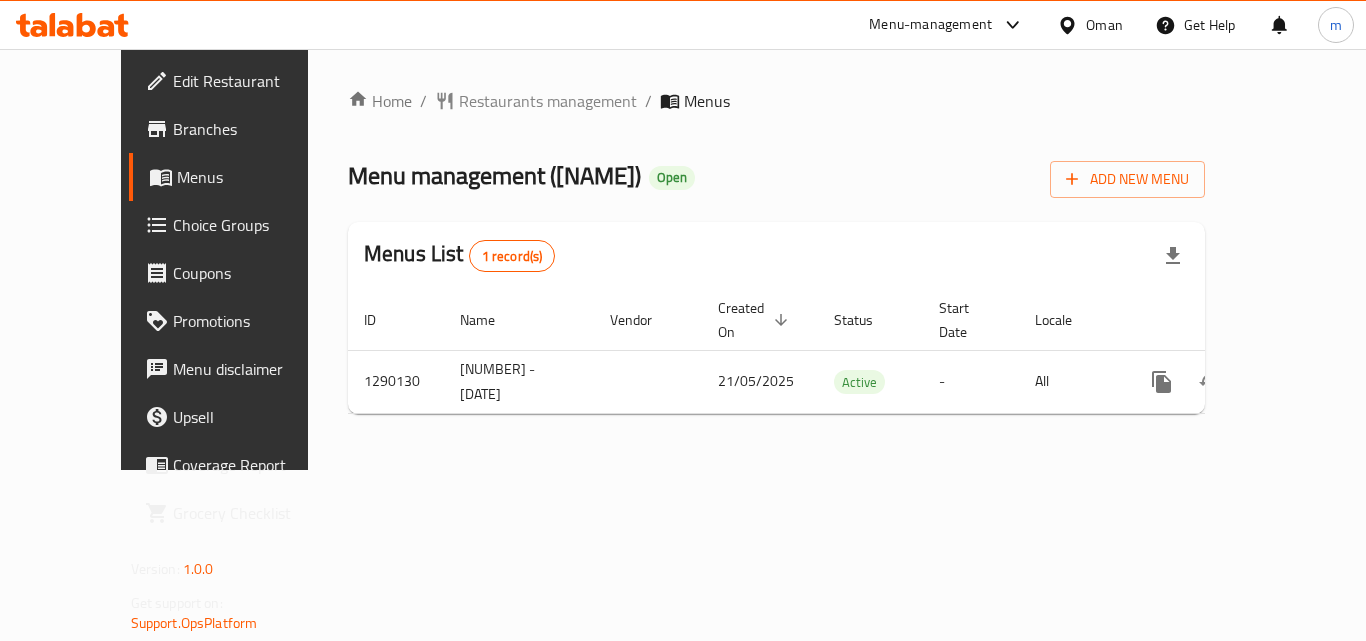 click on "Home / Restaurants management / Menus Menu management ( Harankish )  Open Add New Menu Menus List   1 record(s) ID Name Vendor Created On sorted descending Status Start Date Locale Actions 1290130 337464381 - 21.5.2025 21/05/2025 Active - All" at bounding box center [776, 259] 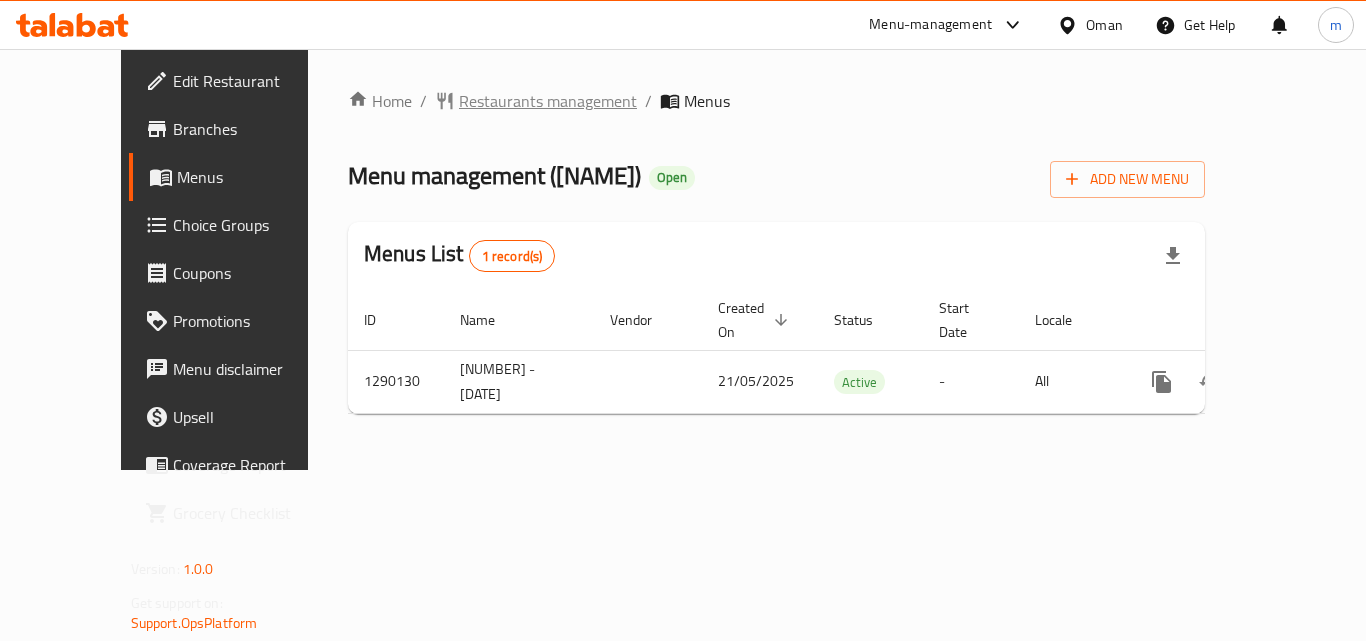 click on "Restaurants management" at bounding box center (548, 101) 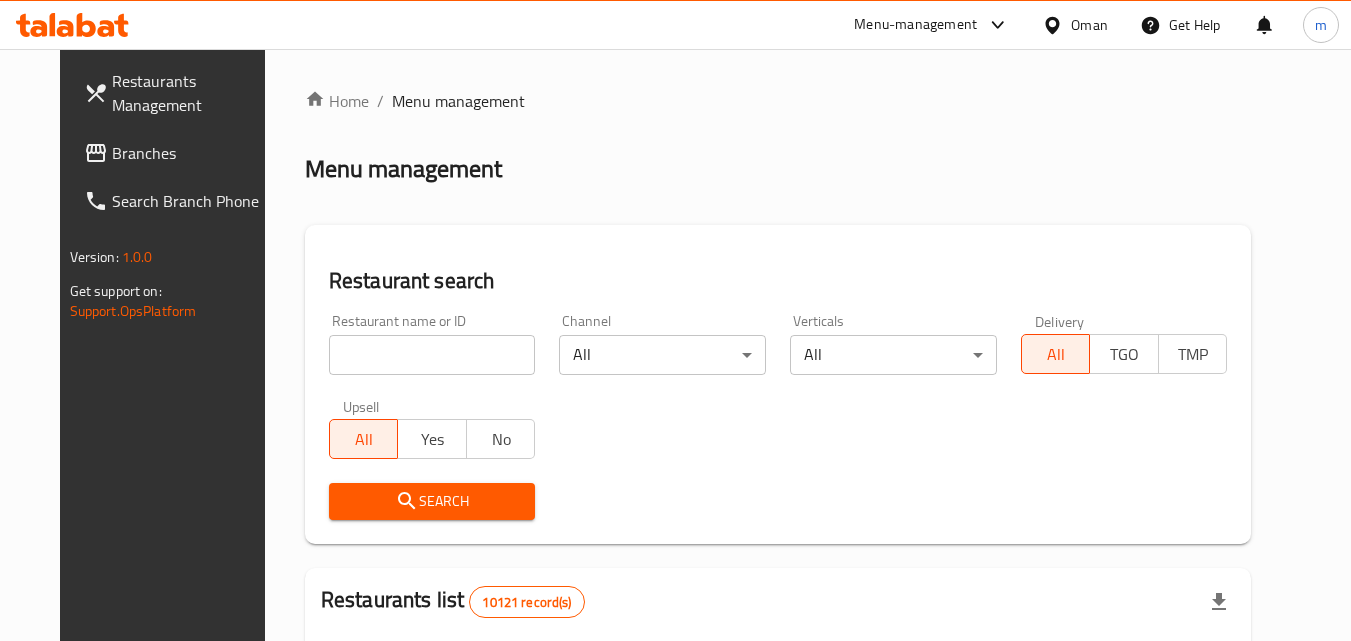 click on "Branches" at bounding box center (191, 153) 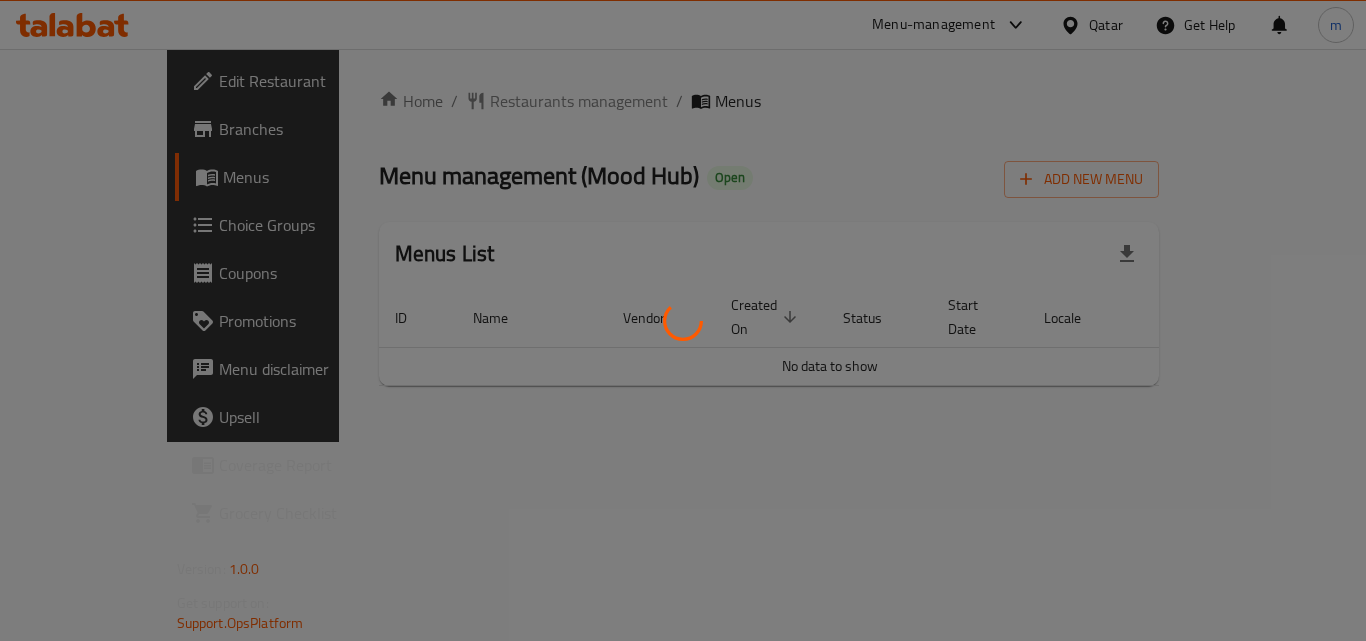 scroll, scrollTop: 0, scrollLeft: 0, axis: both 